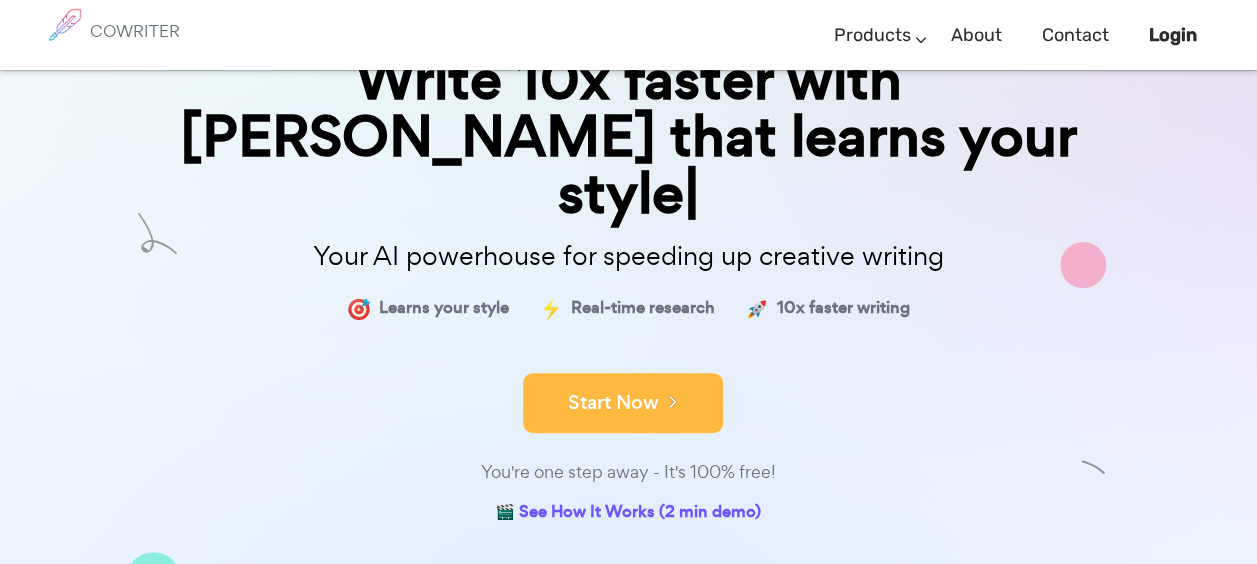 scroll, scrollTop: 194, scrollLeft: 0, axis: vertical 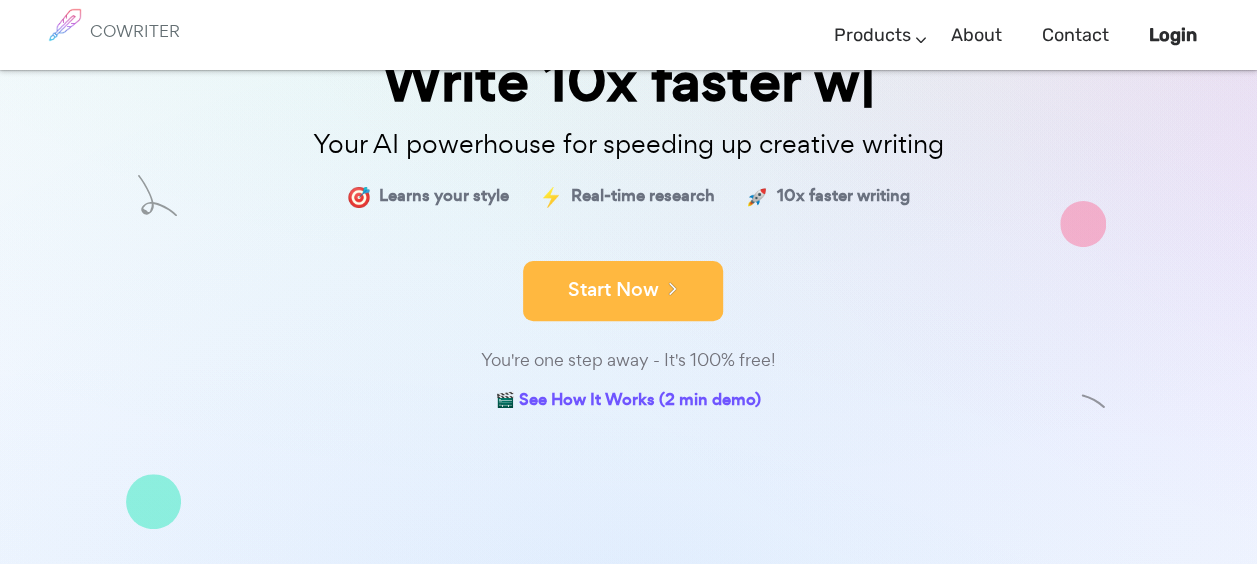 click on "Start Now" at bounding box center (623, 291) 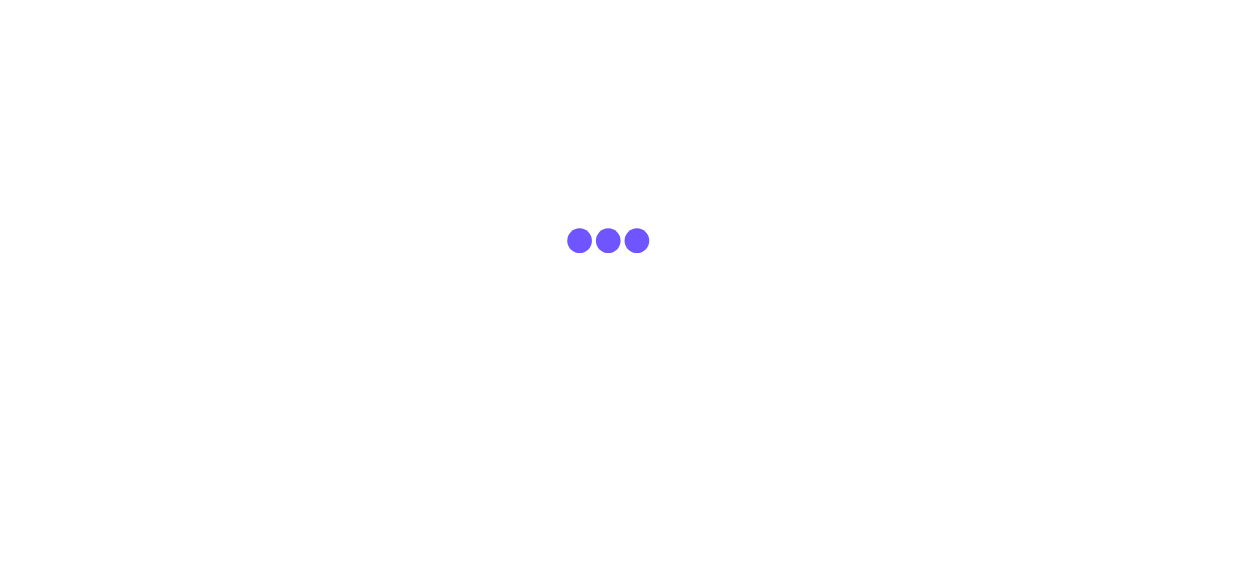 scroll, scrollTop: 0, scrollLeft: 0, axis: both 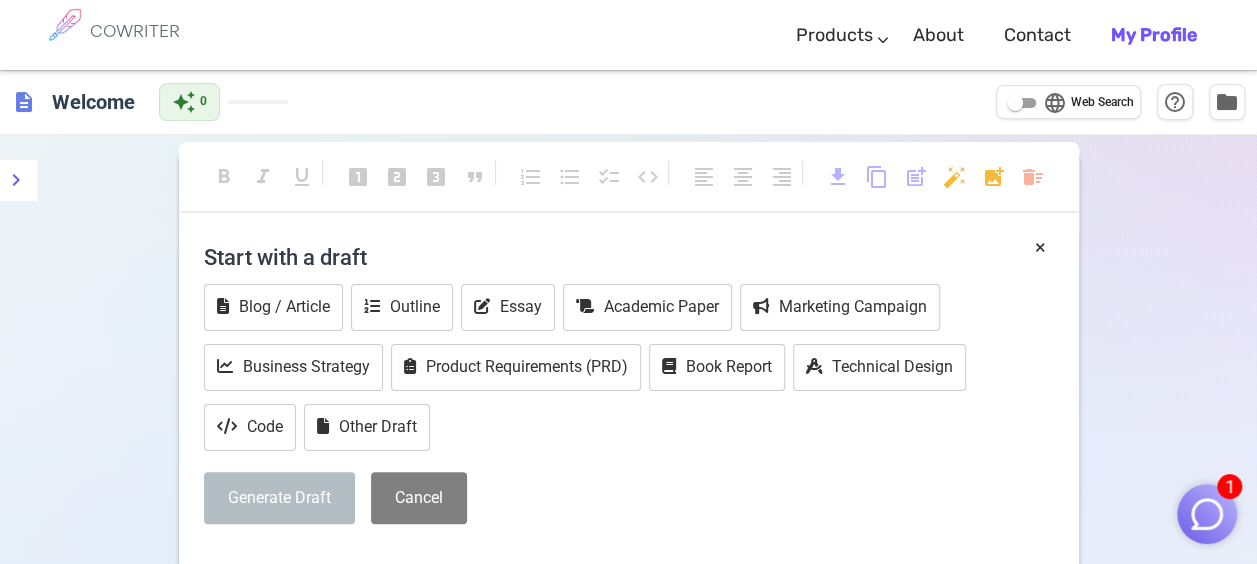 click on "Start with a draft" at bounding box center [629, 257] 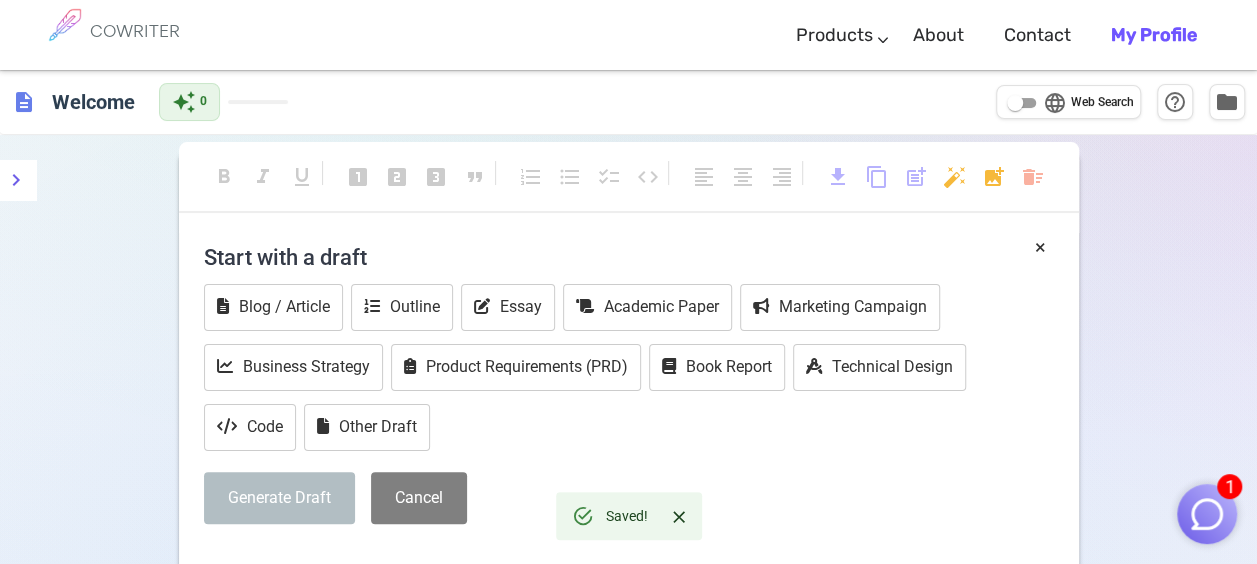 click on "Start with a draft" at bounding box center (629, 257) 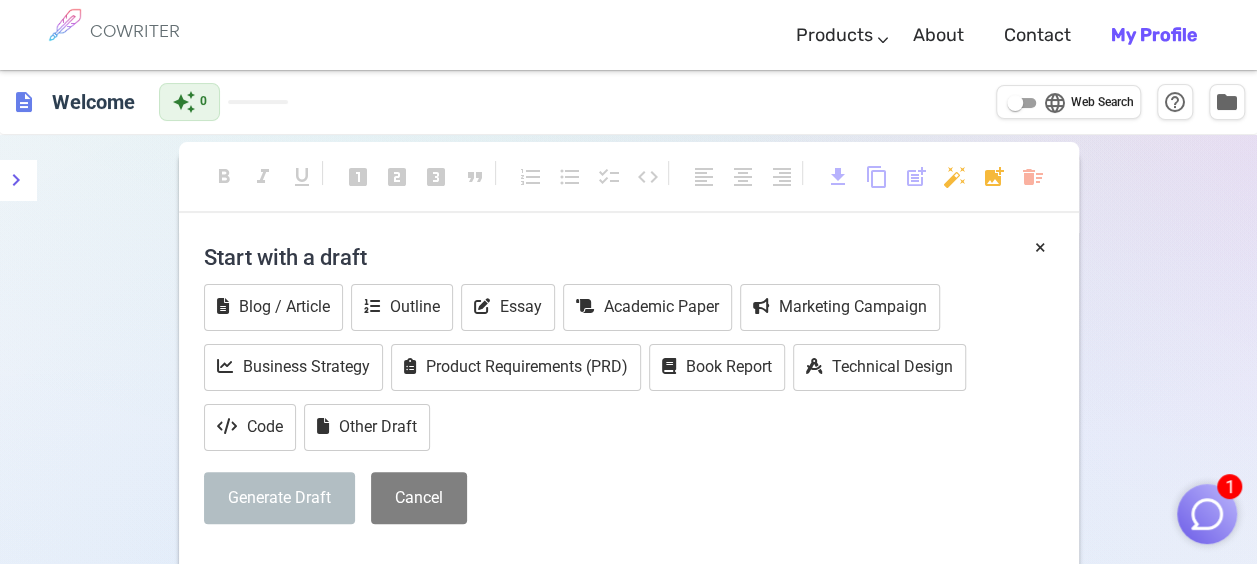 click on "Start with a draft" at bounding box center [629, 257] 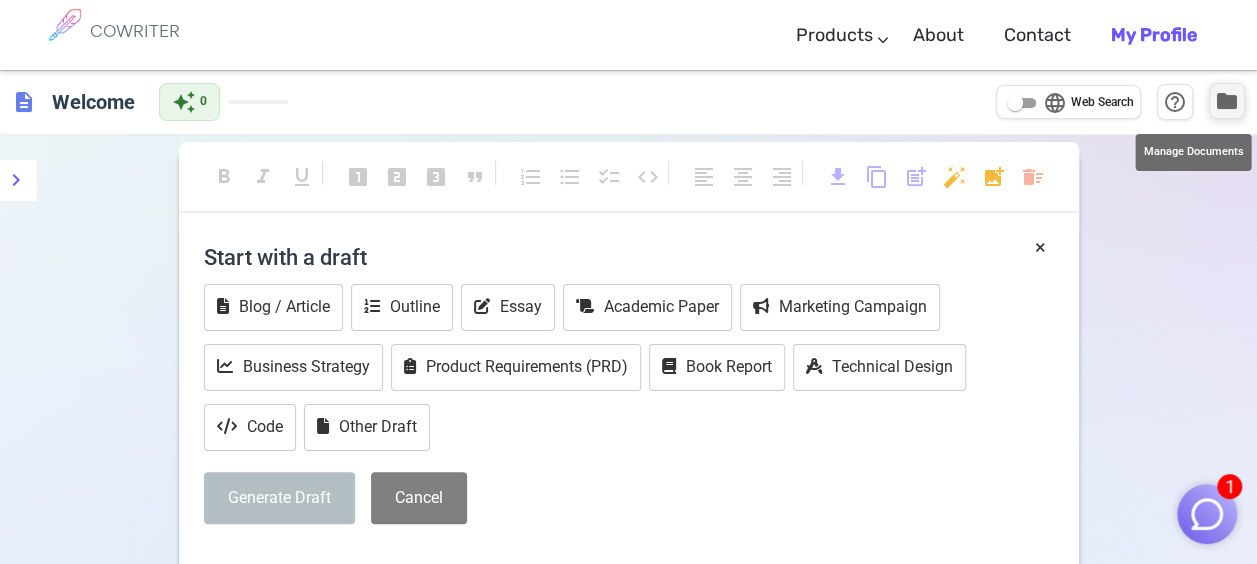 click on "folder" at bounding box center [1227, 101] 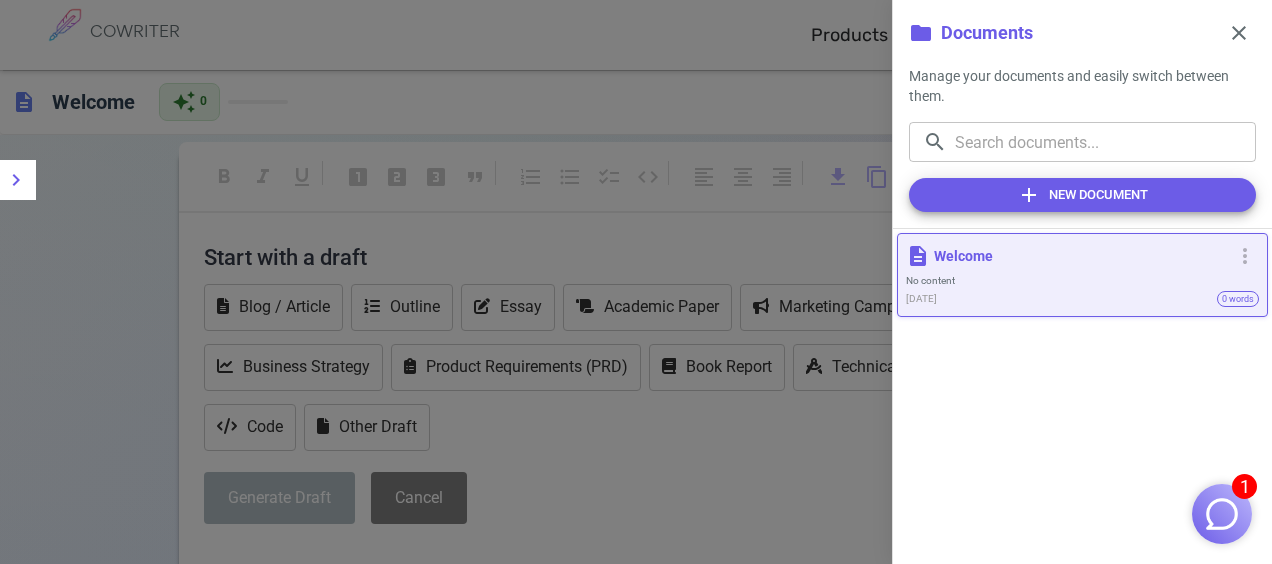 click at bounding box center [636, 282] 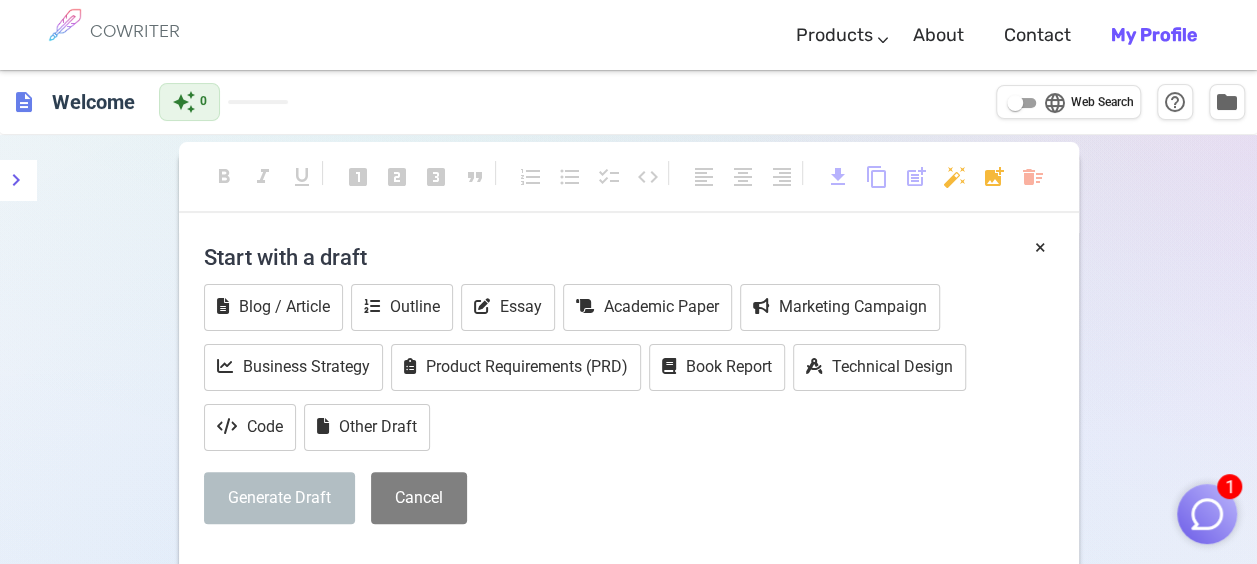 click on "Start with a draft" at bounding box center [629, 257] 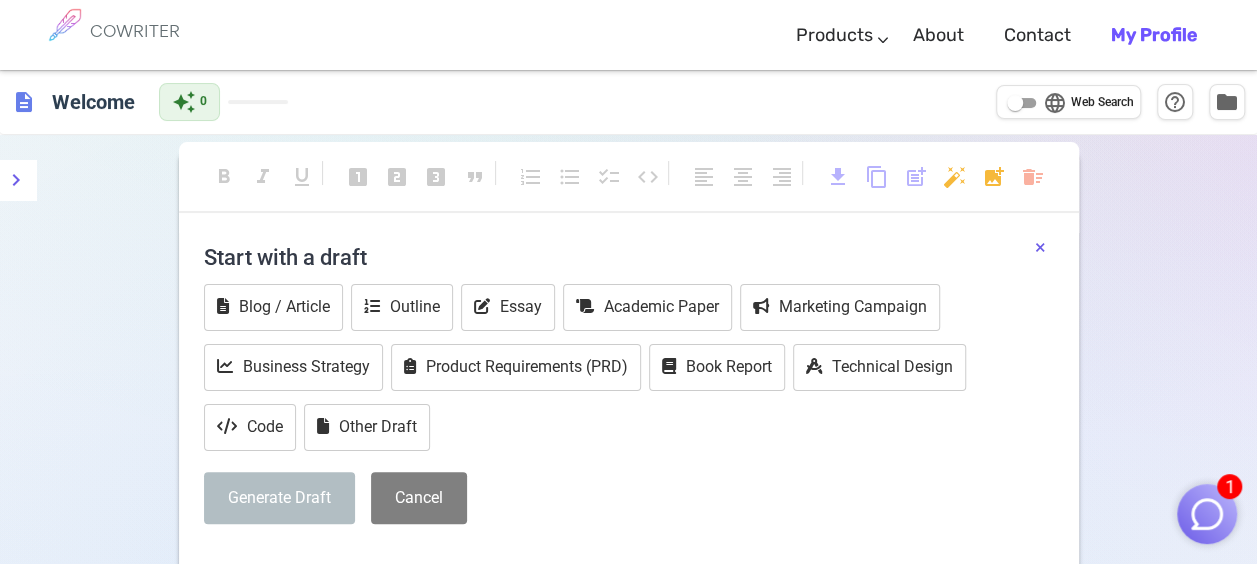 click on "×" at bounding box center (1040, 247) 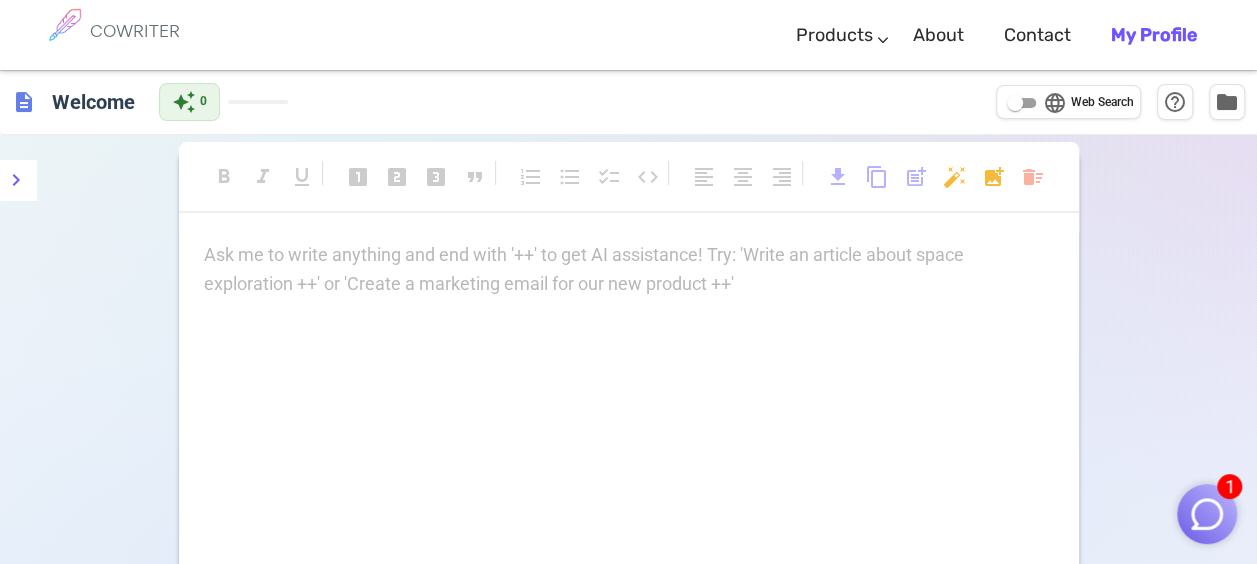 click on "Ask me to write anything and end with '++' to get AI assistance! Try: 'Write an article about space exploration ++' or 'Create a marketing email for our new product ++' ﻿" at bounding box center [629, 255] 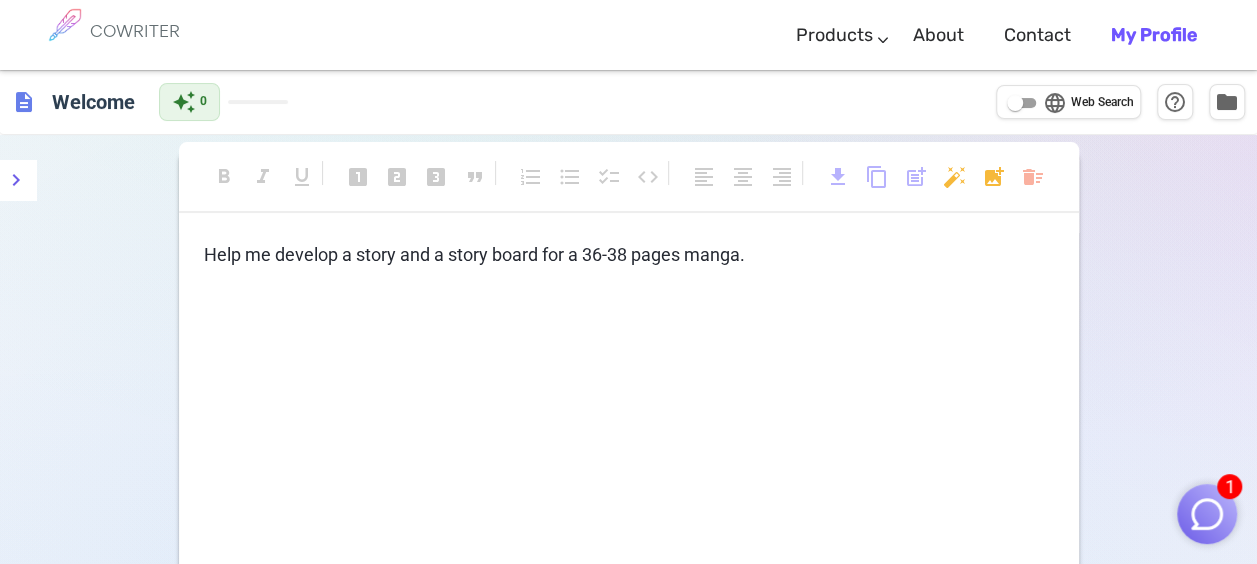 click on "format_bold format_italic format_underlined looks_one looks_two looks_3 format_quote format_list_numbered format_list_bulleted checklist code format_align_left format_align_center format_align_right download content_copy post_add auto_fix_high add_photo_alternate delete_sweep Help me develop a story and a story board for a 36-38 pages manga. ﻿ Word count:  14 Terms & Privacy / Pricing / Contact us ©  2025  Cowriter. Made with ♥ by writers." at bounding box center [628, 477] 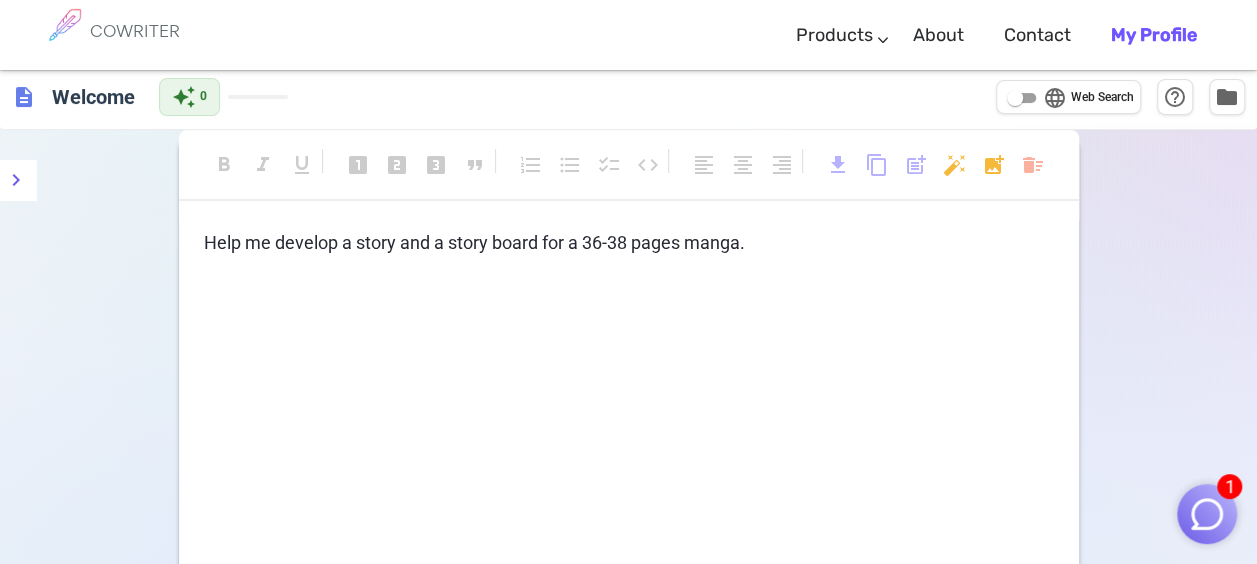 scroll, scrollTop: 0, scrollLeft: 0, axis: both 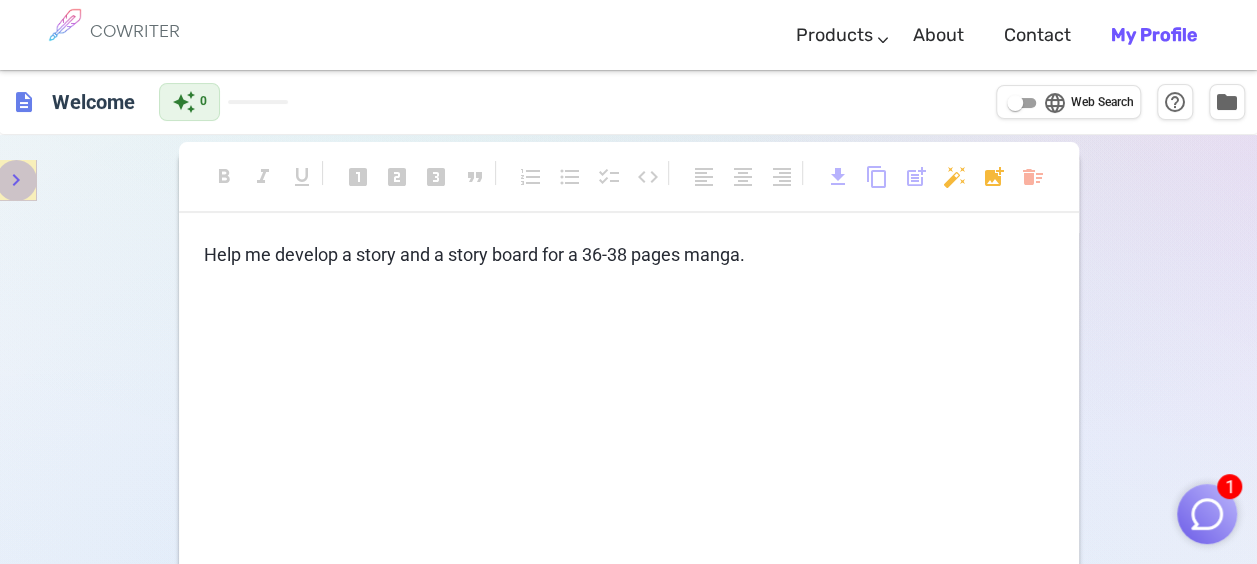 click at bounding box center (16, 180) 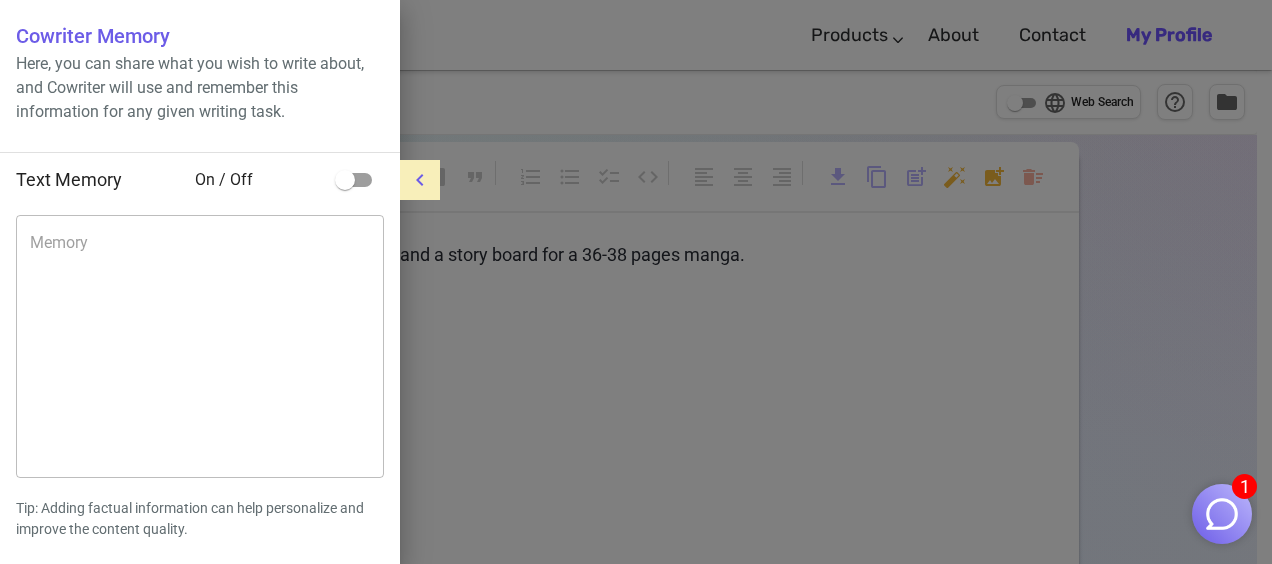click at bounding box center [420, 180] 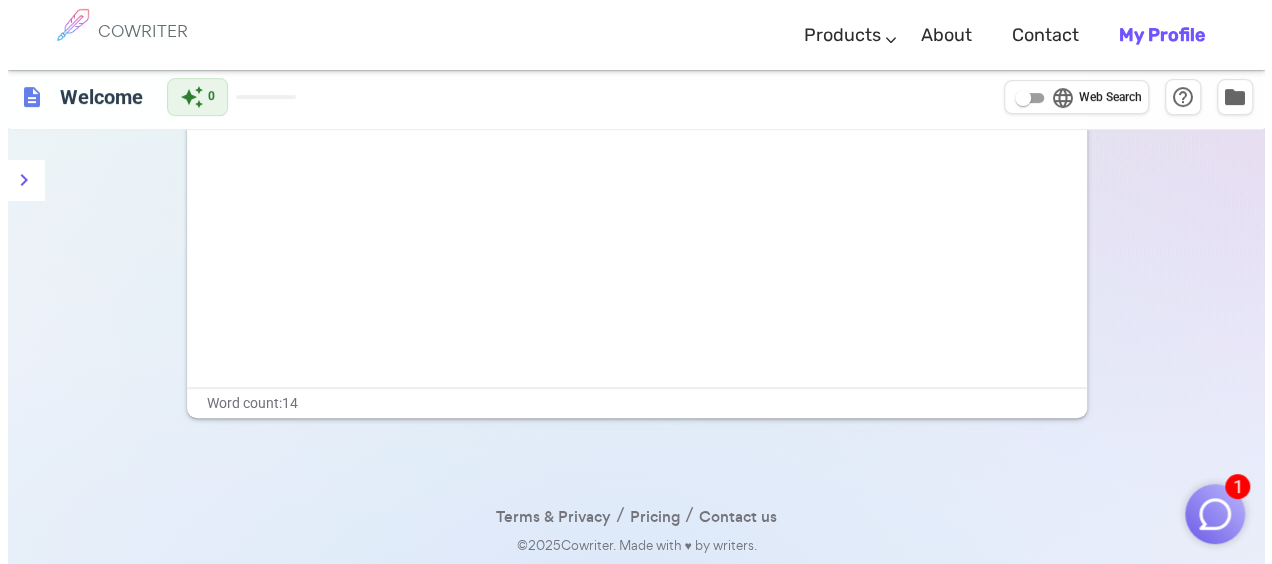 scroll, scrollTop: 0, scrollLeft: 0, axis: both 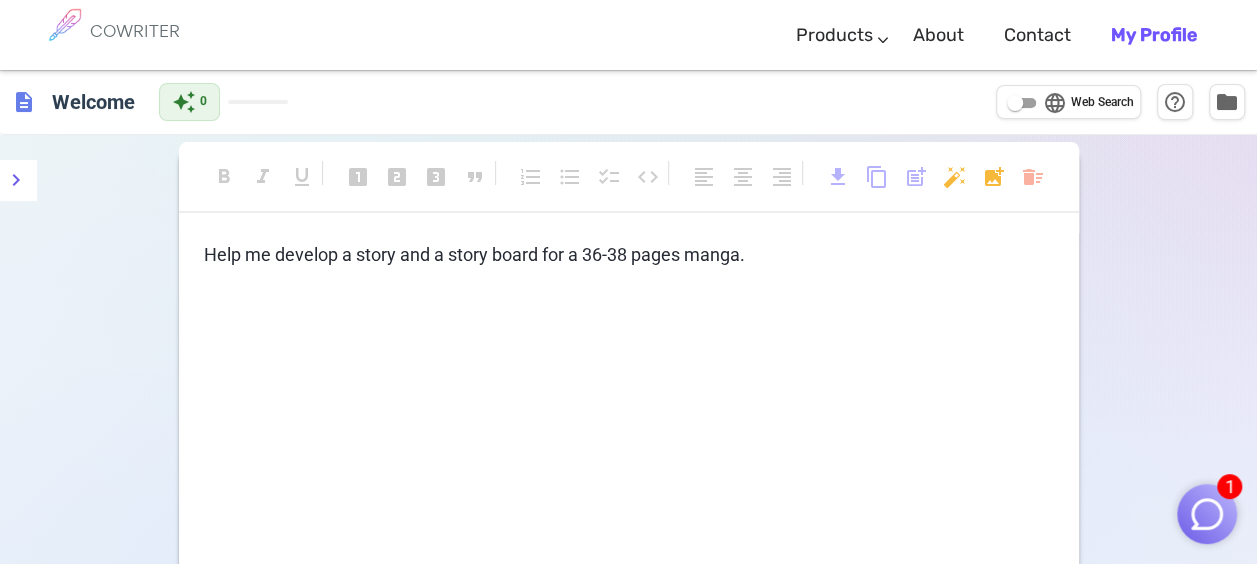 click on "1" at bounding box center (1207, 514) 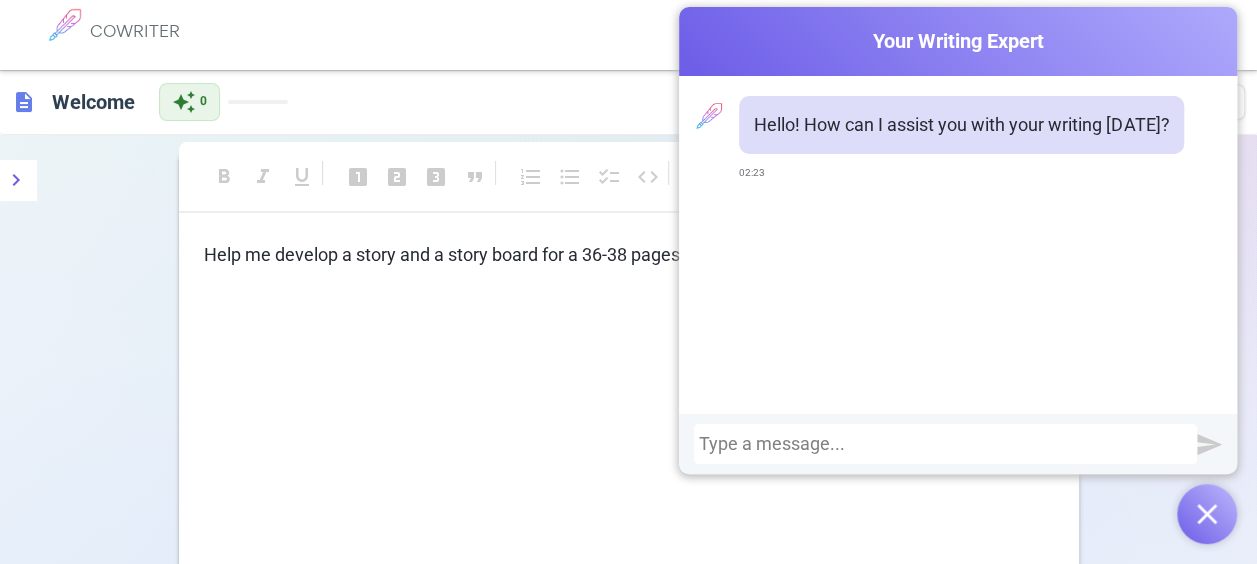 click on "Cowriter Your Writing Expert Hello! How can I assist you with your writing today? 02:23" at bounding box center (958, 275) 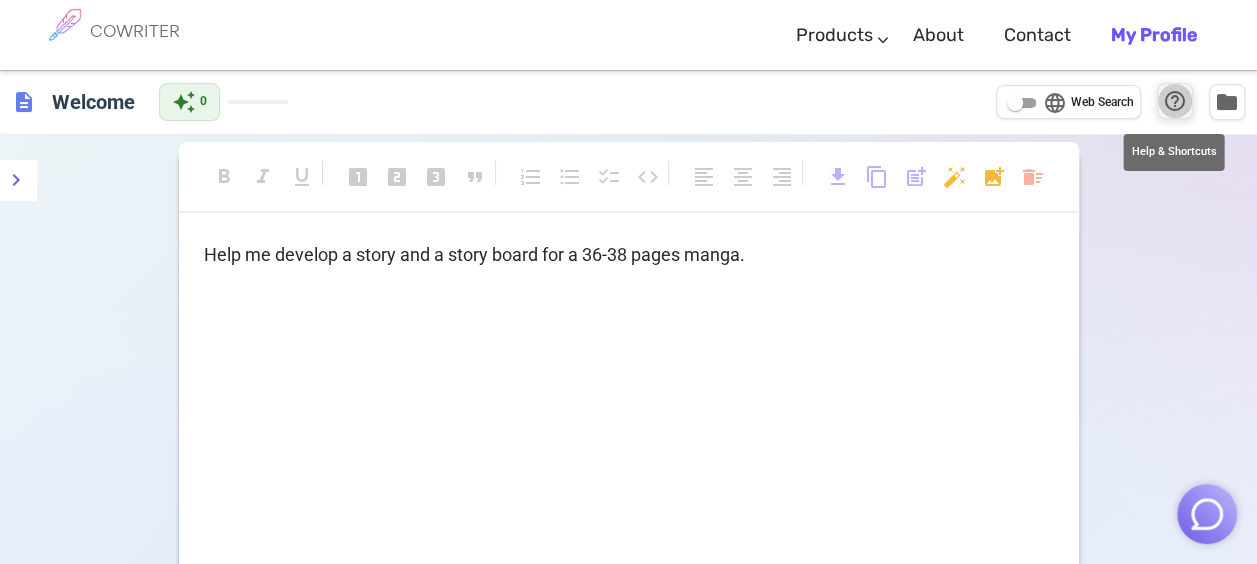 click on "help_outline" at bounding box center (1175, 101) 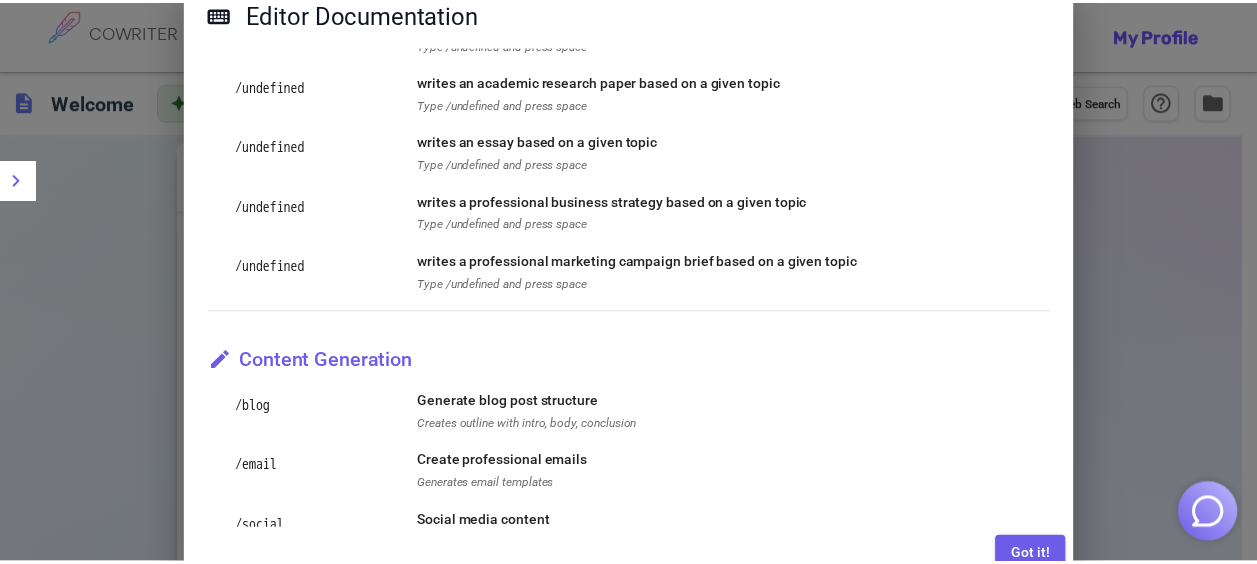 scroll, scrollTop: 1128, scrollLeft: 0, axis: vertical 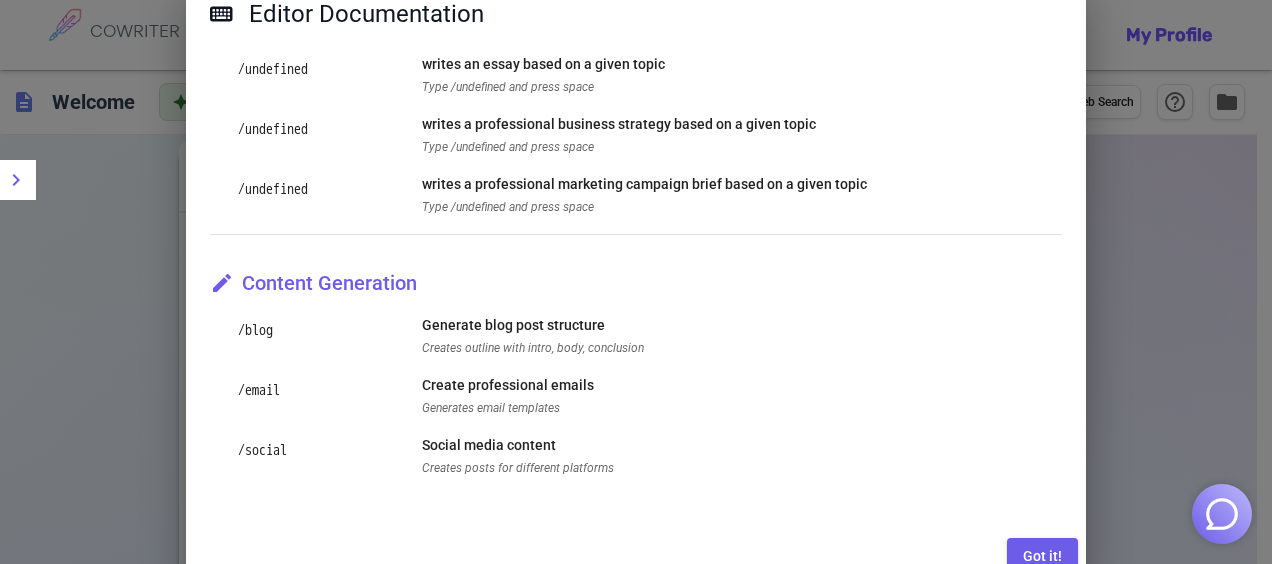 click on "Editor Documentation AI Features Markdown Shortcuts Behaviors Unlock the full power of AI-assisted writing with CoWriter's intelligent features: auto_awesome Magic Writing text ++ AI completion - Ask me anything and add "++" for magic! Write about space exploration ++ text ... AI inline completion The benefits of exercise are ... ⌘+E Open AI prompt dialog Quick access to AI assistant terminal Smart Commands /undefined creative brainstorm ideas for a given topic Type /undefined and press space /undefined generate a stunning image based on a given prompt Type /undefined and press space /undefined suggests various words with the same meaning Type /undefined and press space /undefined recommended blog outline based on given topic or title Type /undefined and press space /undefined suggests various engaging blog titles Type /undefined and press space /undefined suggests various engaging blog subtitles Type /undefined and press space /undefined generate code based on a given prompt Type /undefined and press space" at bounding box center (636, 282) 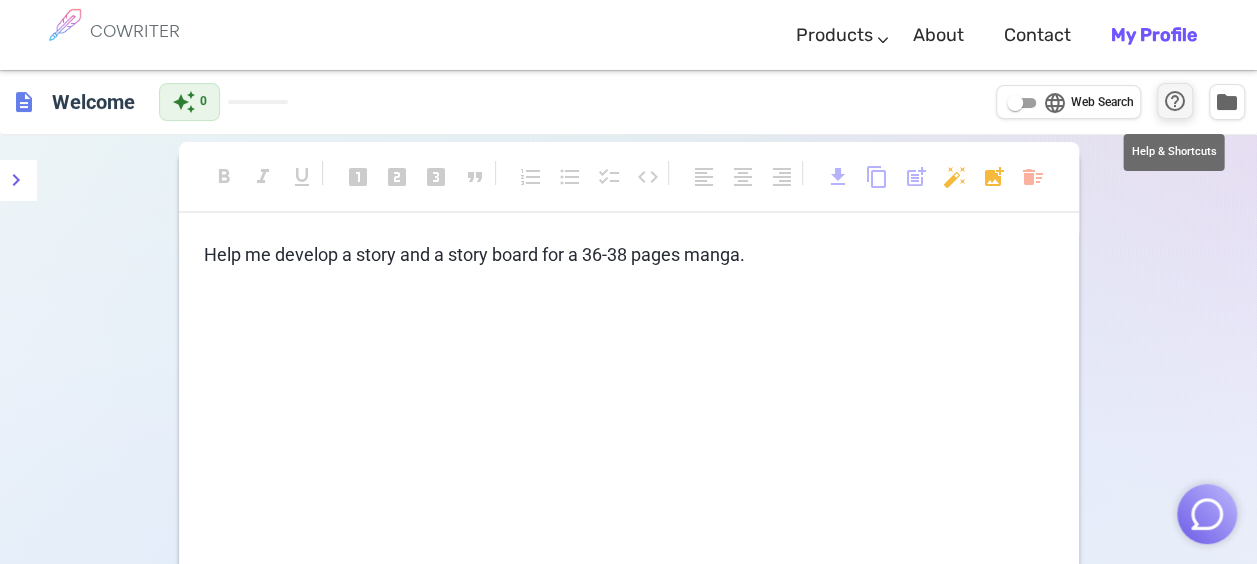 click on "help_outline" at bounding box center (1175, 101) 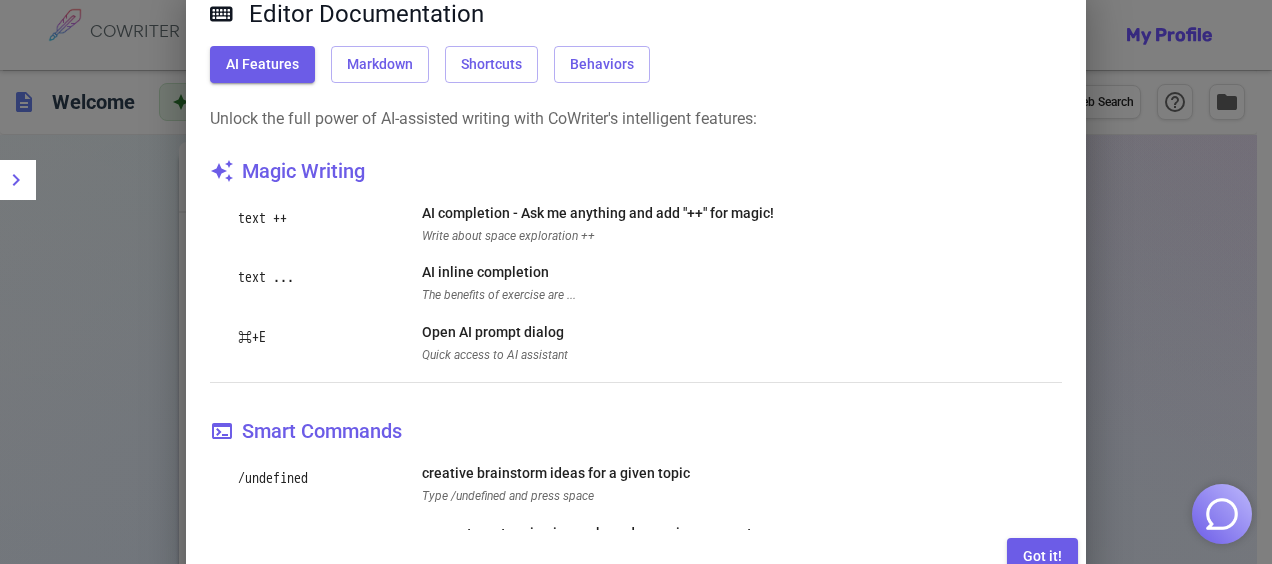 click on "Editor Documentation AI Features Markdown Shortcuts Behaviors Unlock the full power of AI-assisted writing with CoWriter's intelligent features: auto_awesome Magic Writing text ++ AI completion - Ask me anything and add "++" for magic! Write about space exploration ++ text ... AI inline completion The benefits of exercise are ... ⌘+E Open AI prompt dialog Quick access to AI assistant terminal Smart Commands /undefined creative brainstorm ideas for a given topic Type /undefined and press space /undefined generate a stunning image based on a given prompt Type /undefined and press space /undefined suggests various words with the same meaning Type /undefined and press space /undefined recommended blog outline based on given topic or title Type /undefined and press space /undefined suggests various engaging blog titles Type /undefined and press space /undefined suggests various engaging blog subtitles Type /undefined and press space /undefined generate code based on a given prompt Type /undefined and press space" at bounding box center (636, 282) 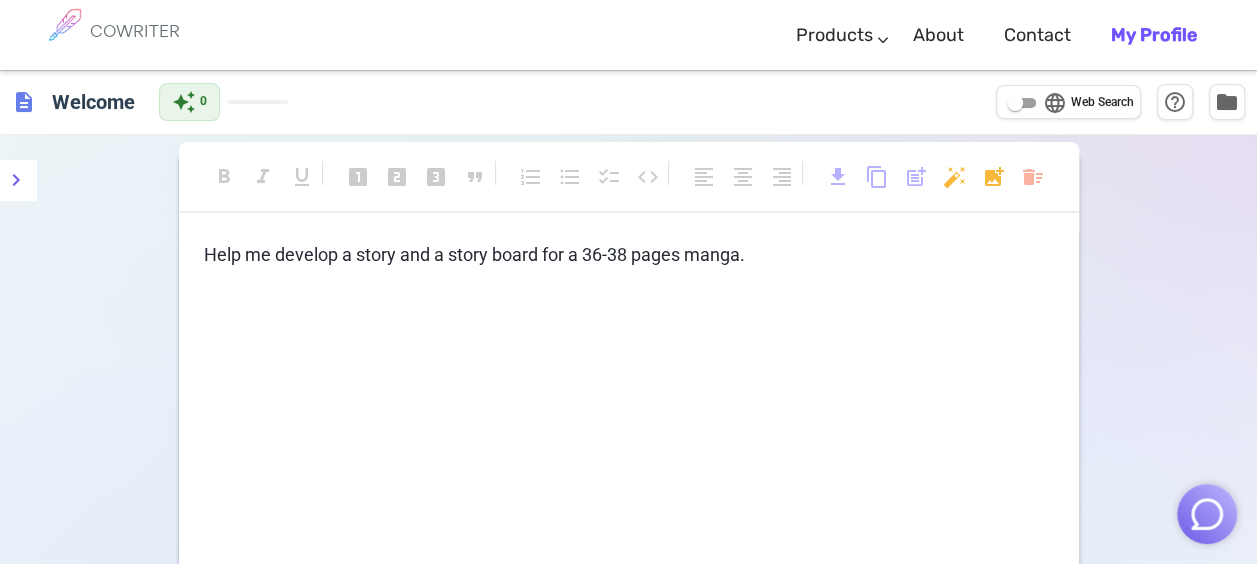 click on "﻿" at bounding box center [629, 292] 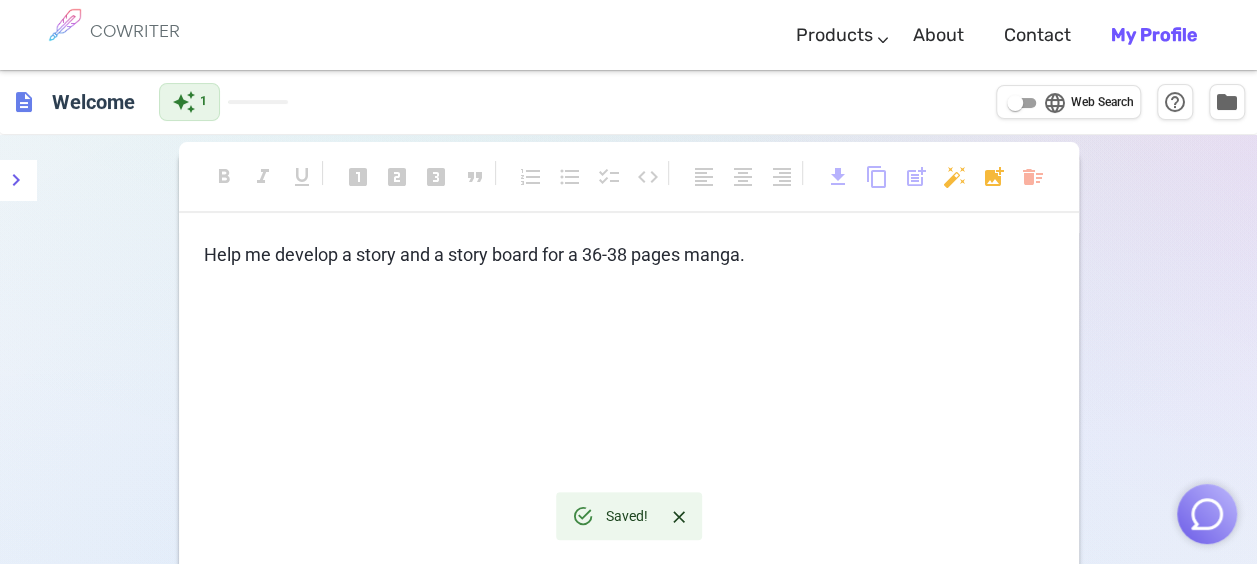 click on "Help me develop a story and a story board for a 36-38 pages manga." at bounding box center (629, 255) 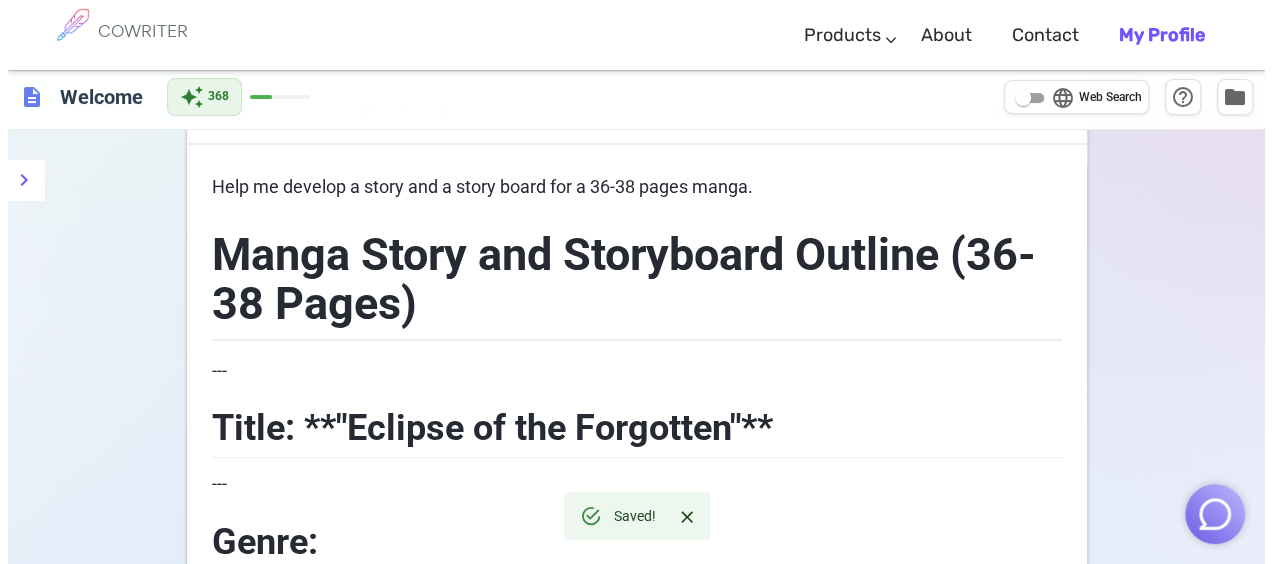 scroll, scrollTop: 0, scrollLeft: 0, axis: both 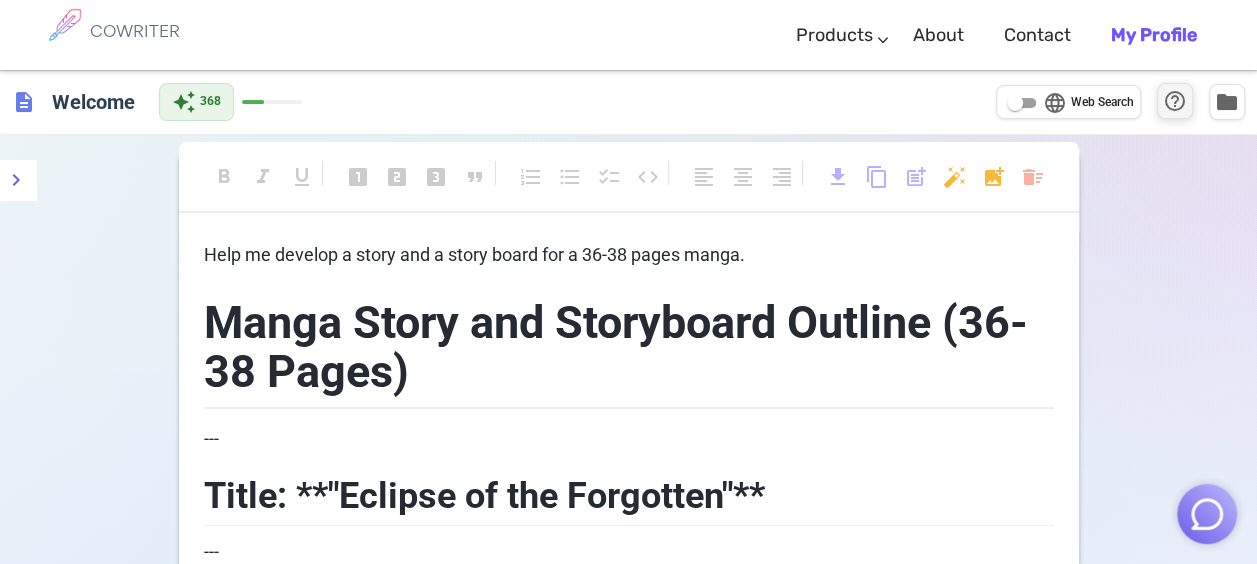 click on "help_outline" at bounding box center (1175, 101) 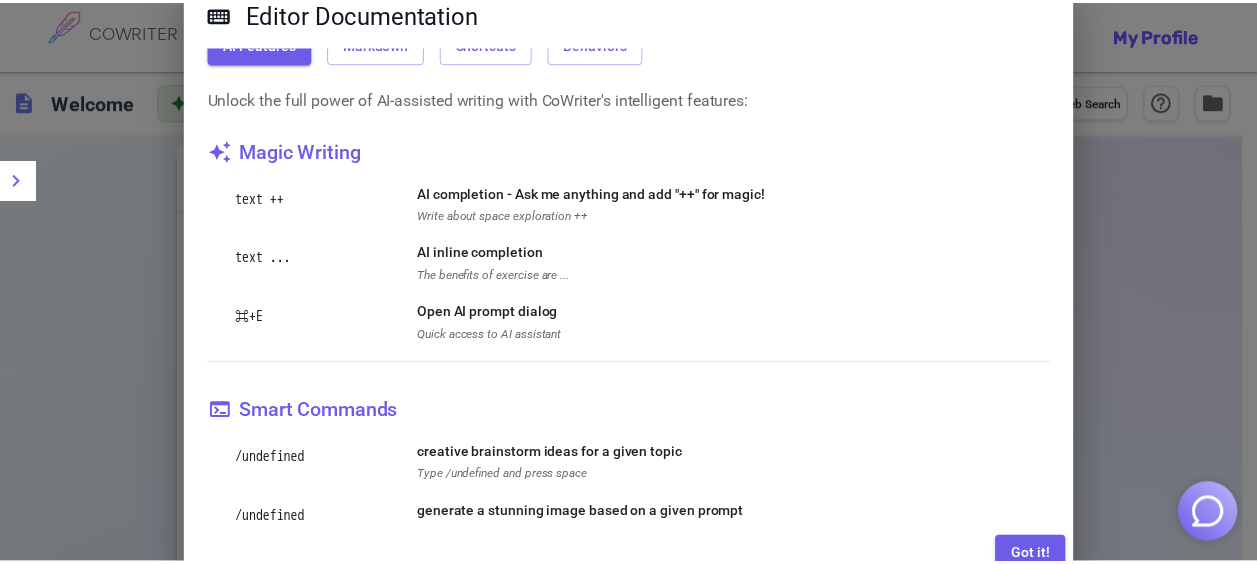 scroll, scrollTop: 0, scrollLeft: 0, axis: both 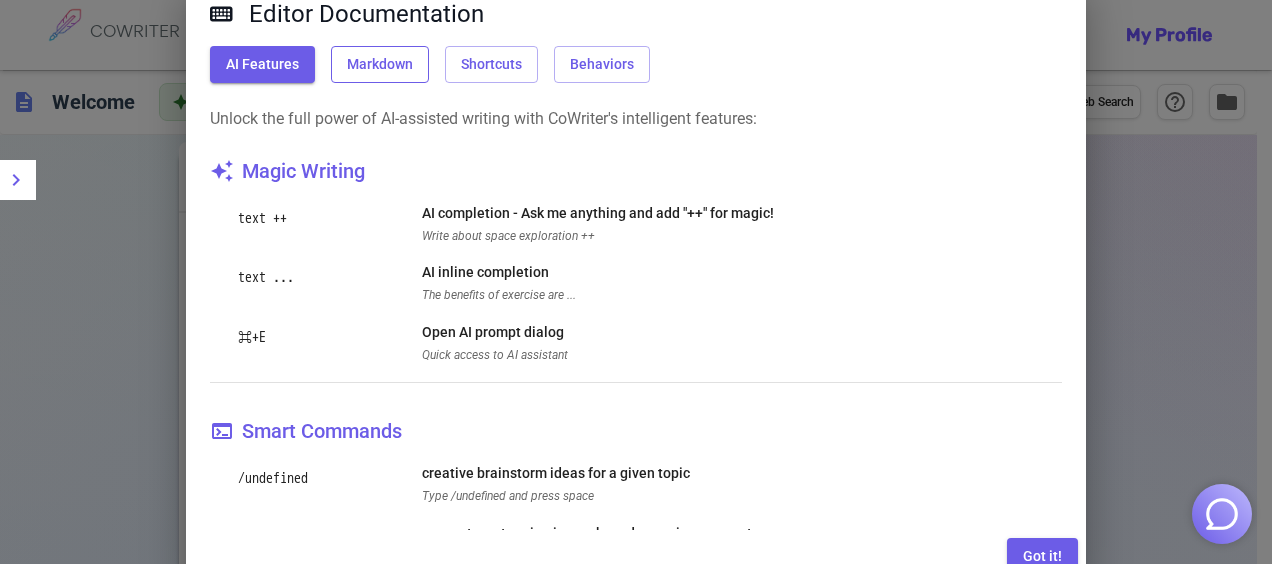 click on "Markdown" at bounding box center [380, 64] 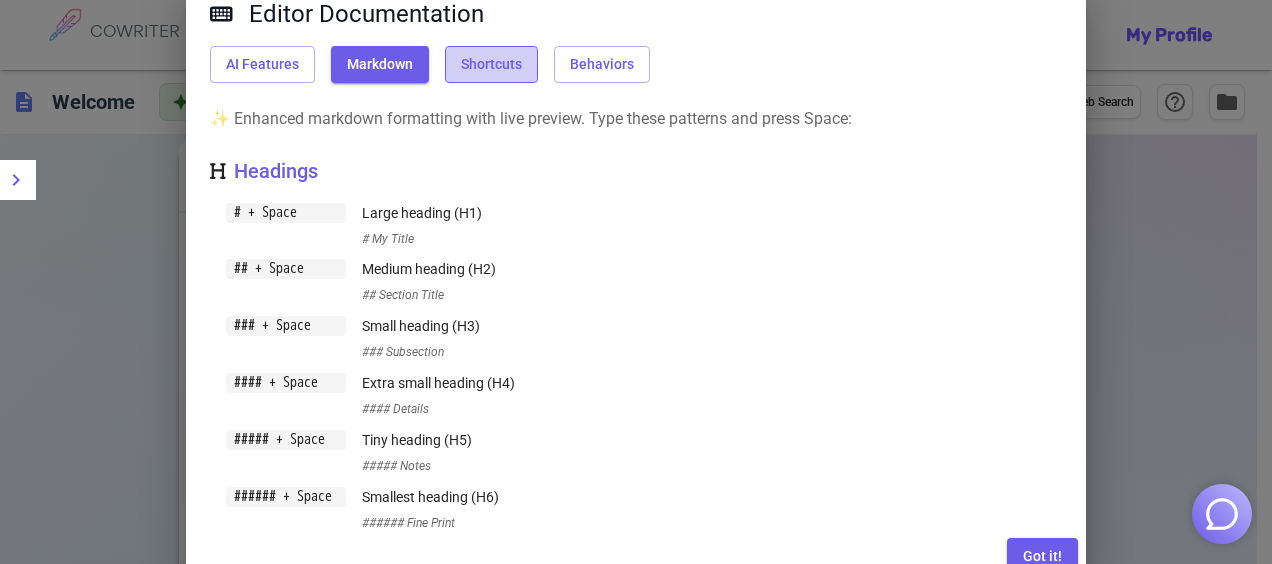 click on "Shortcuts" at bounding box center (491, 64) 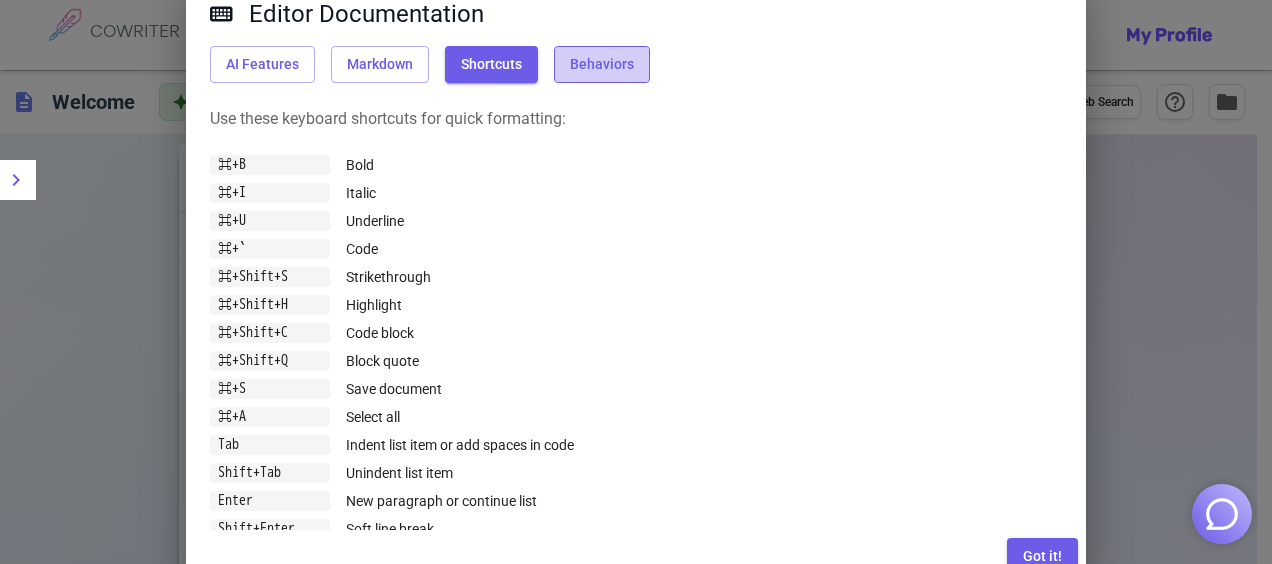 click on "Behaviors" at bounding box center (602, 64) 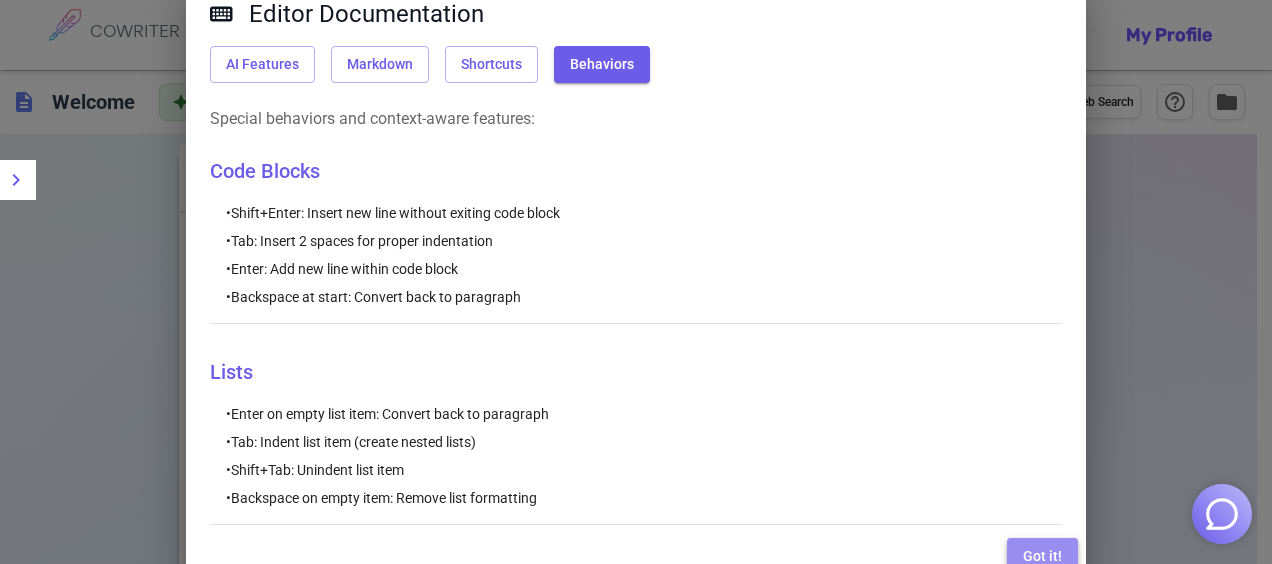 click on "COWRITER Products Writing Marketing Emails Images (soon) About Contact My Profile COWRITER Products Writing Marketing Emails Images (soon) About Feedback Contact My Profile description Welcome auto_awesome 368 language Web Search help_outline folder format_bold format_italic format_underlined looks_one looks_two looks_3 format_quote format_list_numbered format_list_bulleted checklist code format_align_left format_align_center format_align_right download content_copy post_add auto_fix_high add_photo_alternate delete_sweep Help me develop a story and a story board for a 36-38 pages manga. Manga Story and Storyboard Outline (36-38 Pages) --- Title: **"Eclipse of the Forgotten"** --- Genre: Fantasy / Adventure / Mystery --- Story Summary: --- Main Characters: **Aria**: Protagonist, brave and curious 16-year-old girl with a mysterious birthmark. **Lior**: A rogue shadow hunter with a tragic past, becomes Aria’s reluctant ally. **Eldra**: The ancient guardian spirit of light, guides Aria. --- Storyboard Breakdown" at bounding box center (636, 1735) 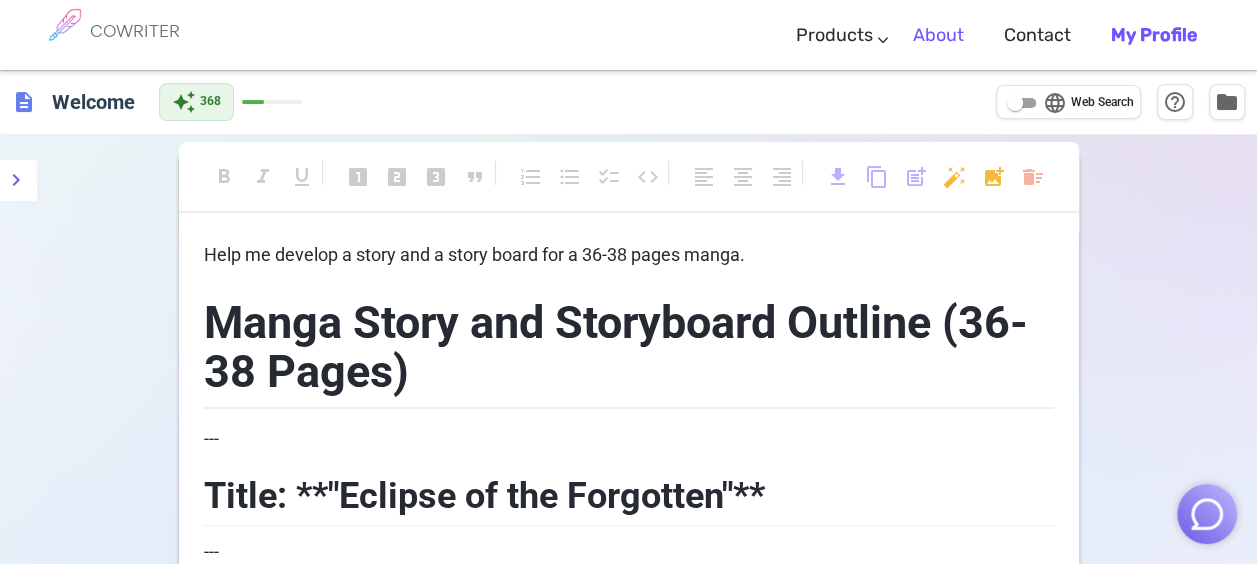 click on "About" at bounding box center [938, 35] 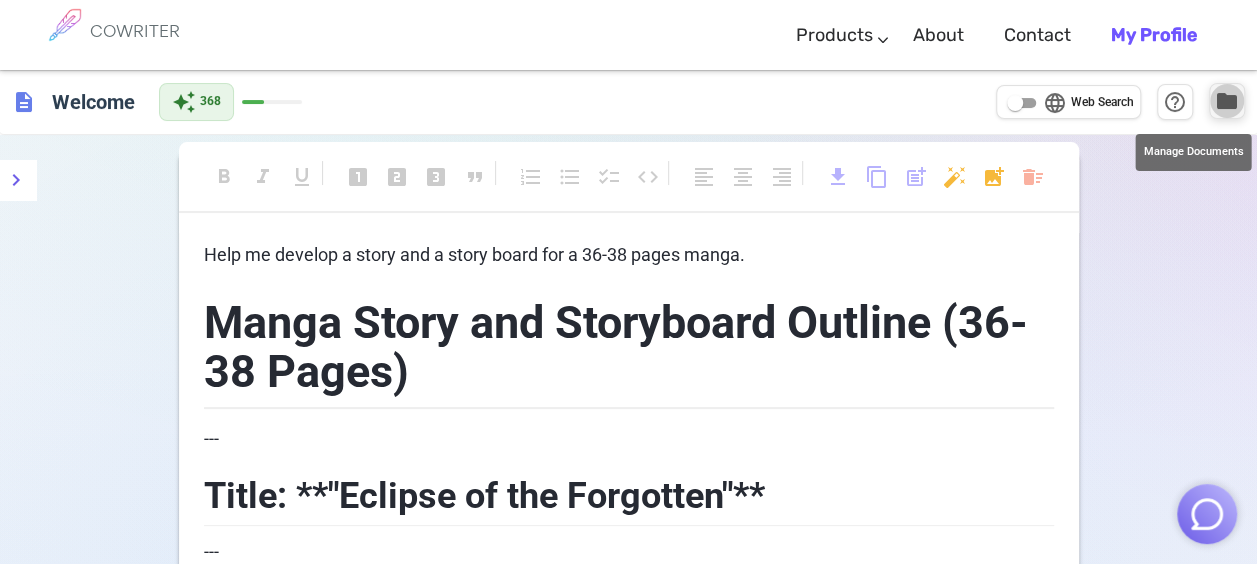 click on "folder" at bounding box center (1227, 101) 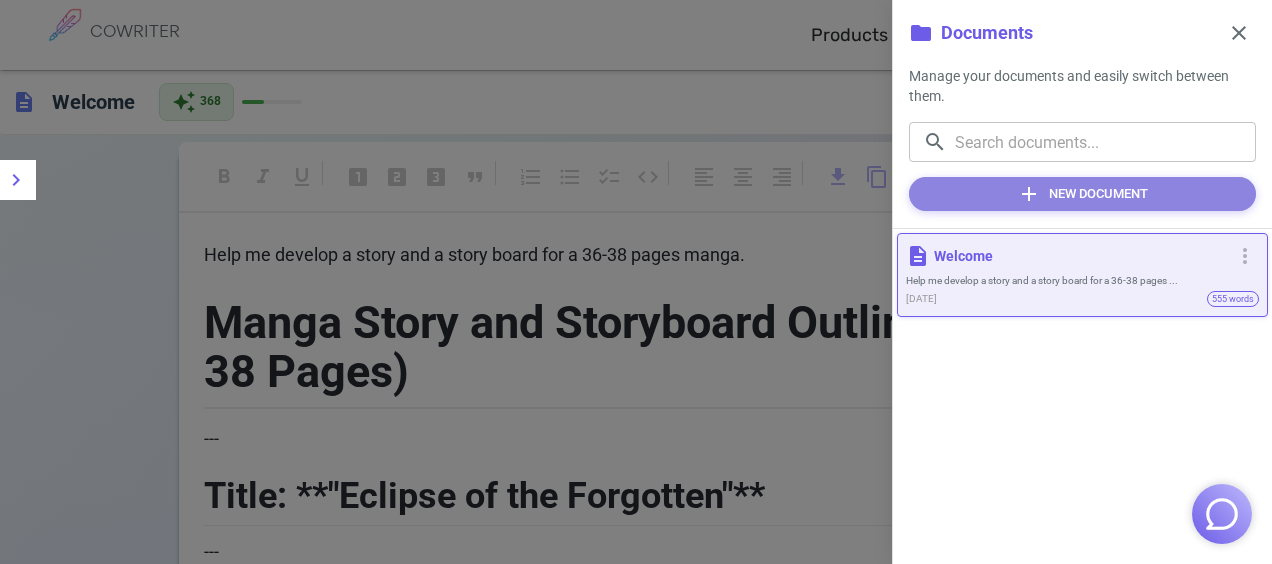 click on "add New Document" at bounding box center [1082, 194] 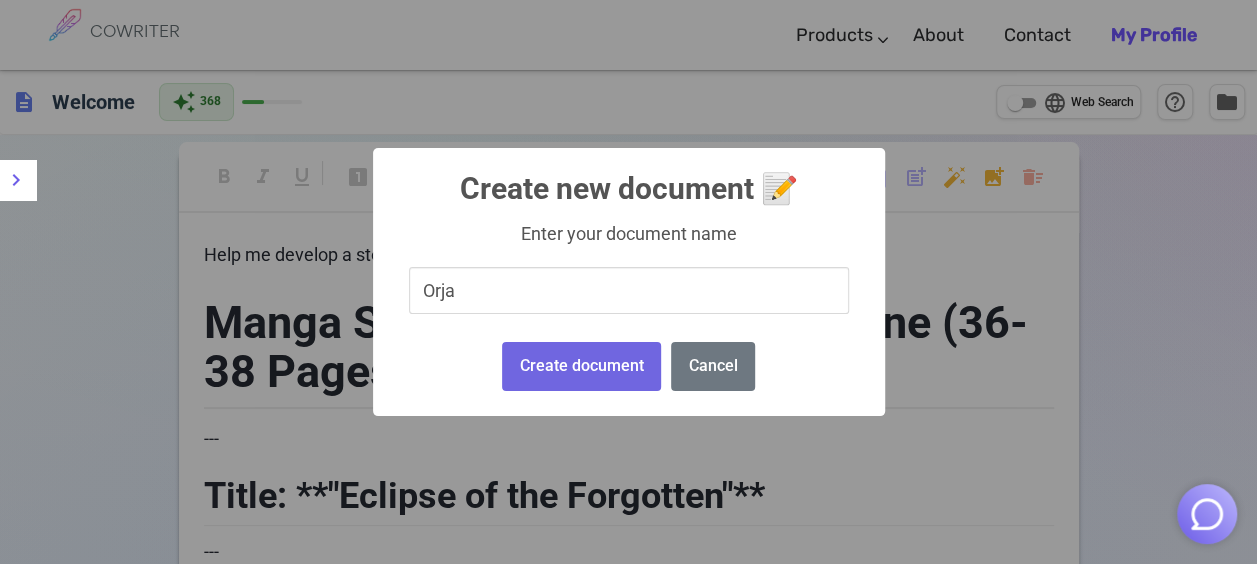 type on "Orjan" 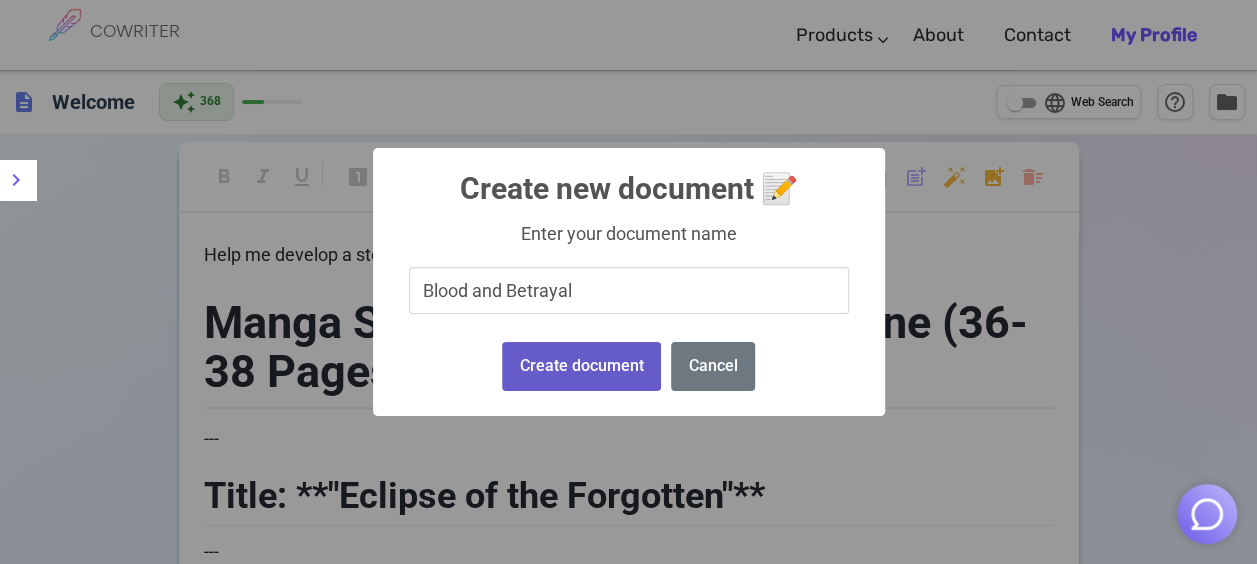 type on "Blood and Betrayal" 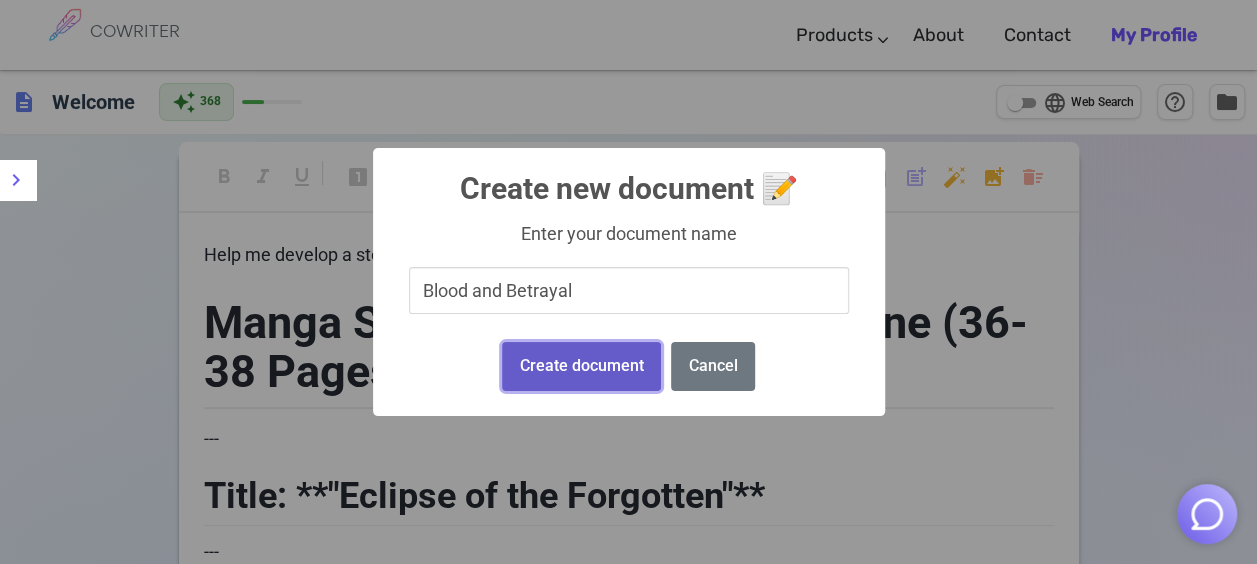 click on "Create document" at bounding box center (581, 366) 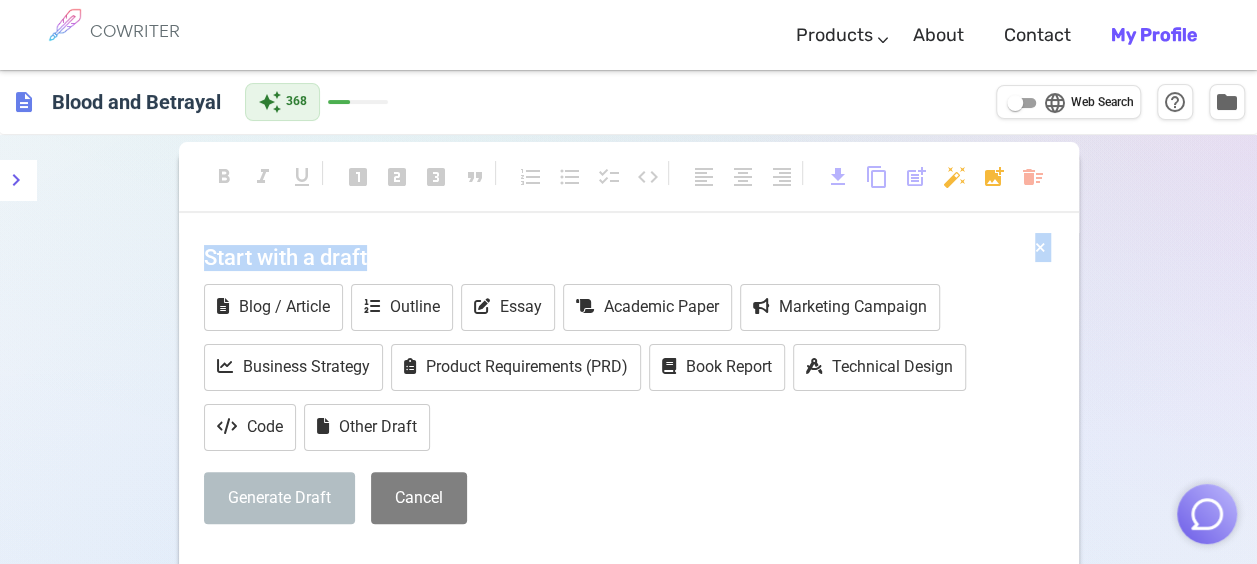 drag, startPoint x: 368, startPoint y: 256, endPoint x: 177, endPoint y: 272, distance: 191.66899 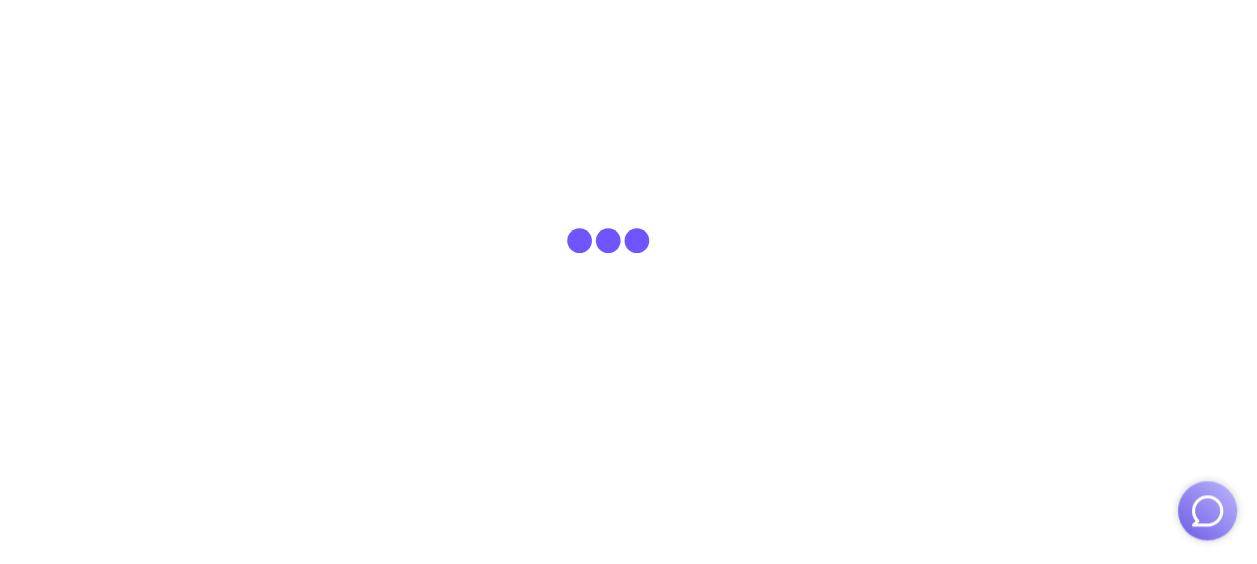 scroll, scrollTop: 0, scrollLeft: 0, axis: both 